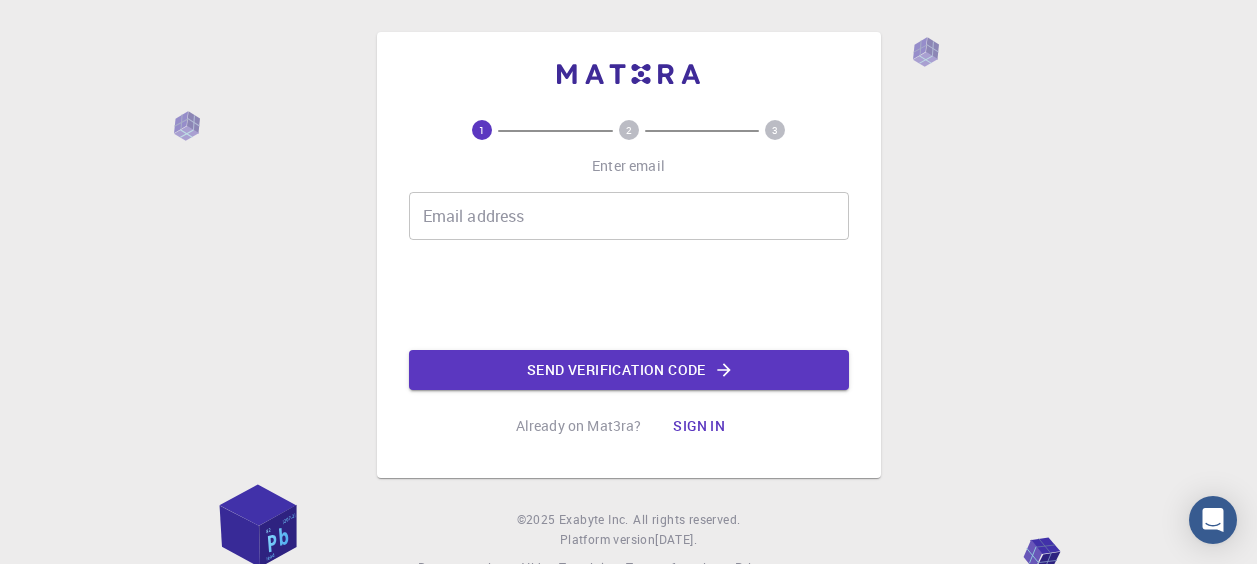 scroll, scrollTop: 0, scrollLeft: 0, axis: both 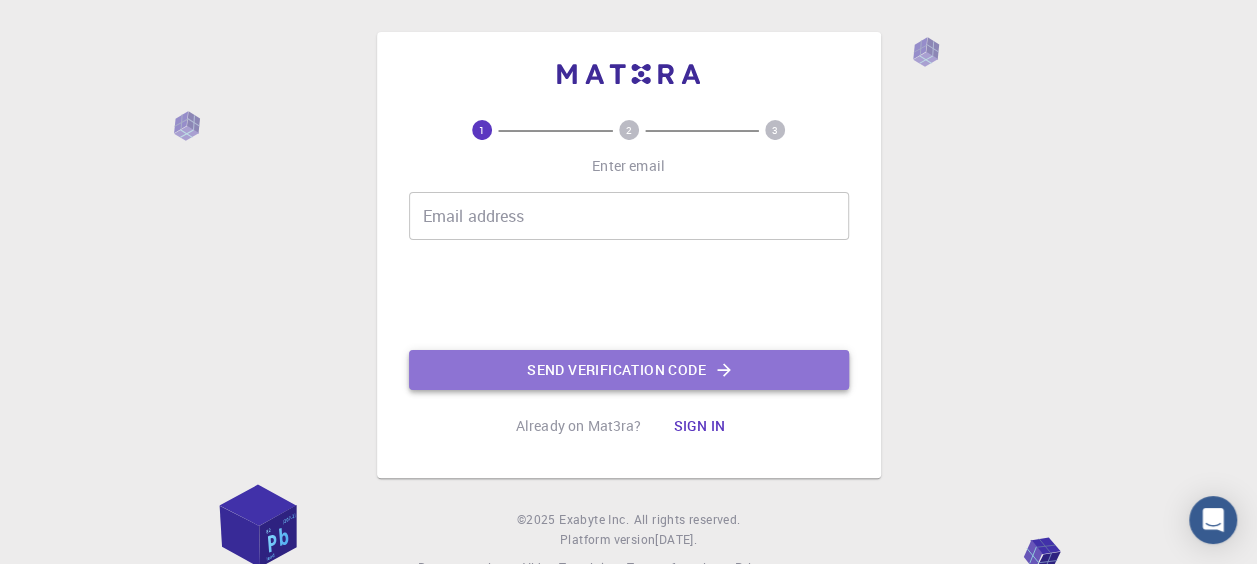 click on "Send verification code" 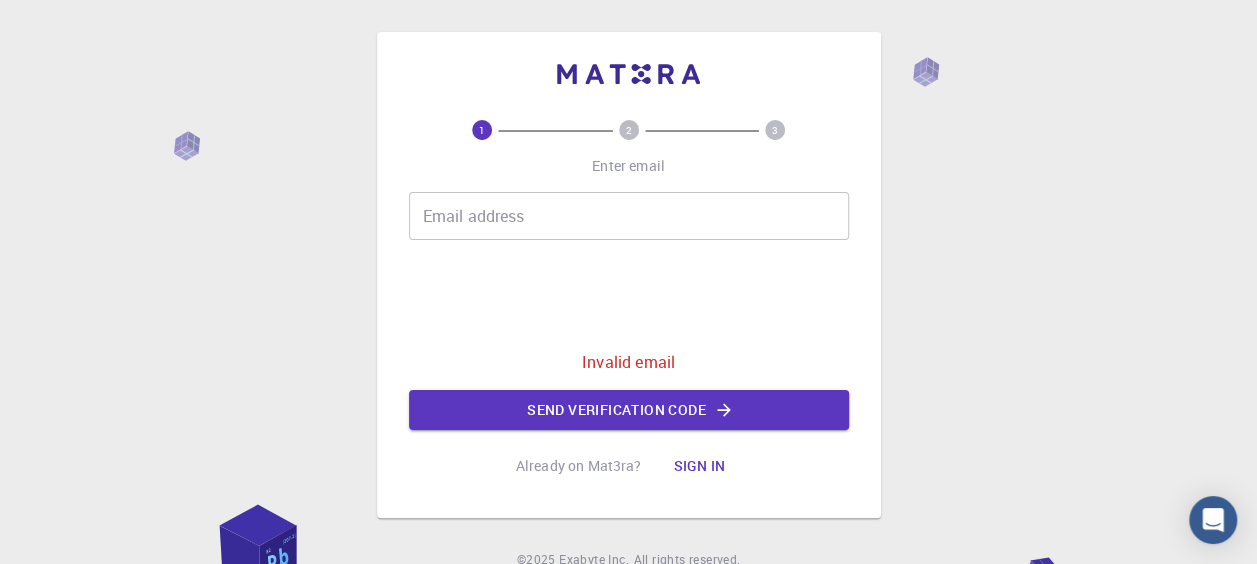click on "Email address" at bounding box center [629, 216] 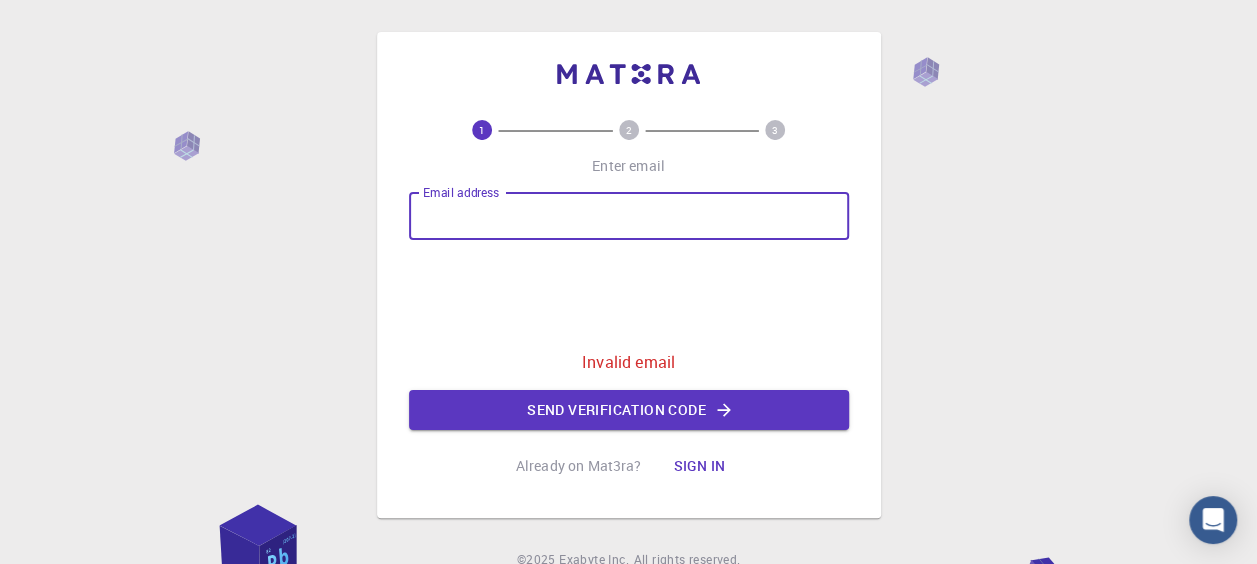 type on "[EMAIL_ADDRESS][DOMAIN_NAME]" 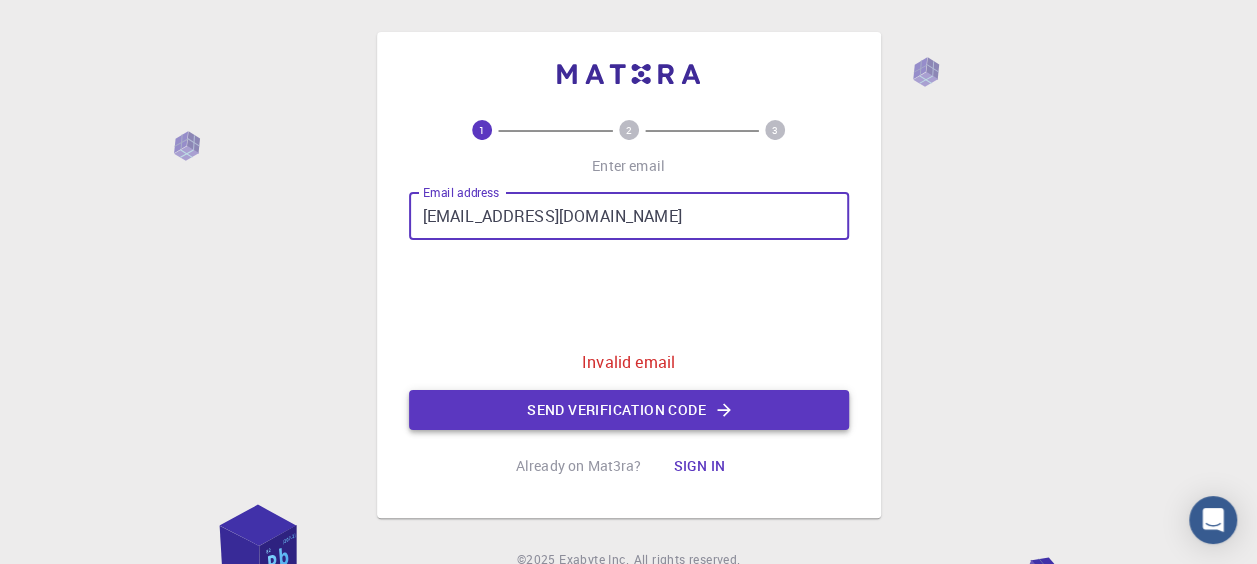 click on "Send verification code" at bounding box center [629, 410] 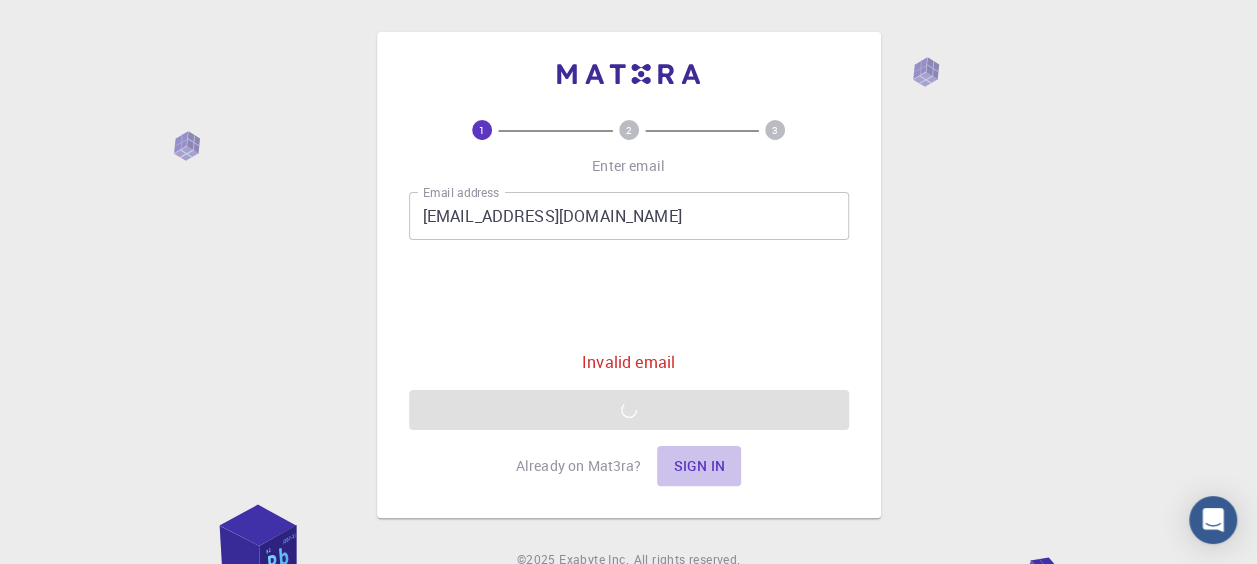 click on "Sign in" at bounding box center (699, 466) 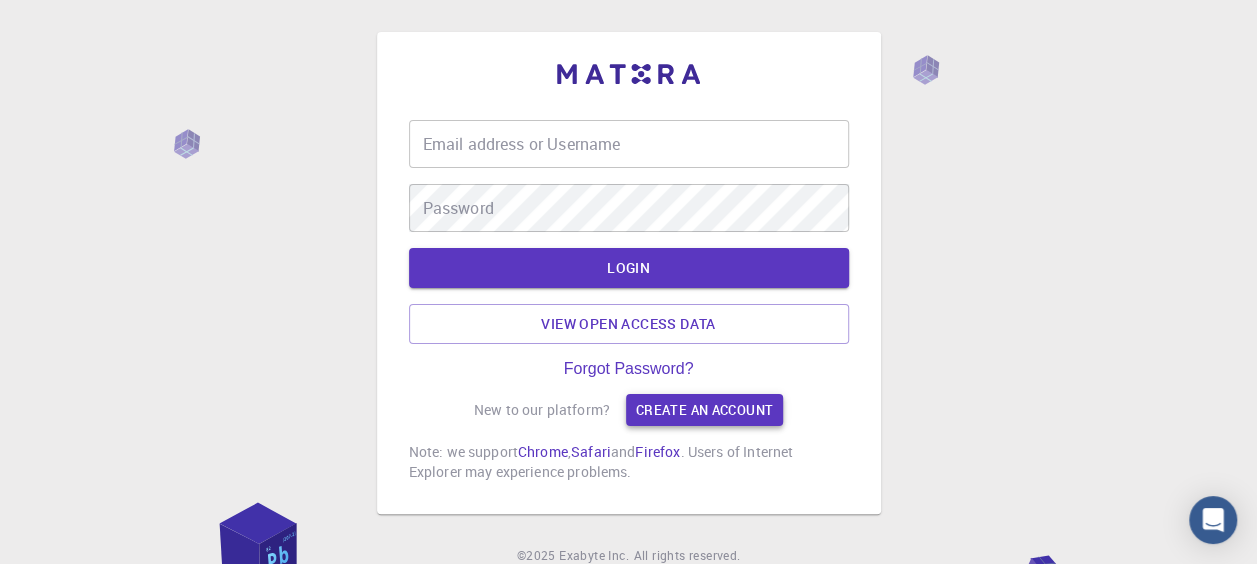 click on "Create an account" at bounding box center [704, 410] 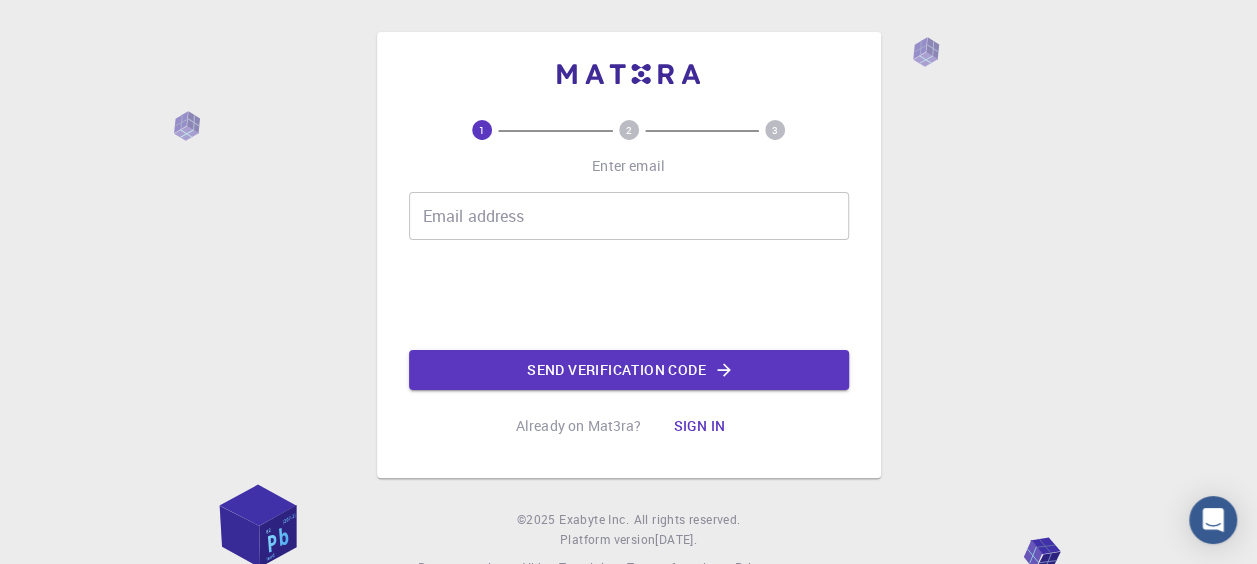 click on "Email address" at bounding box center [629, 216] 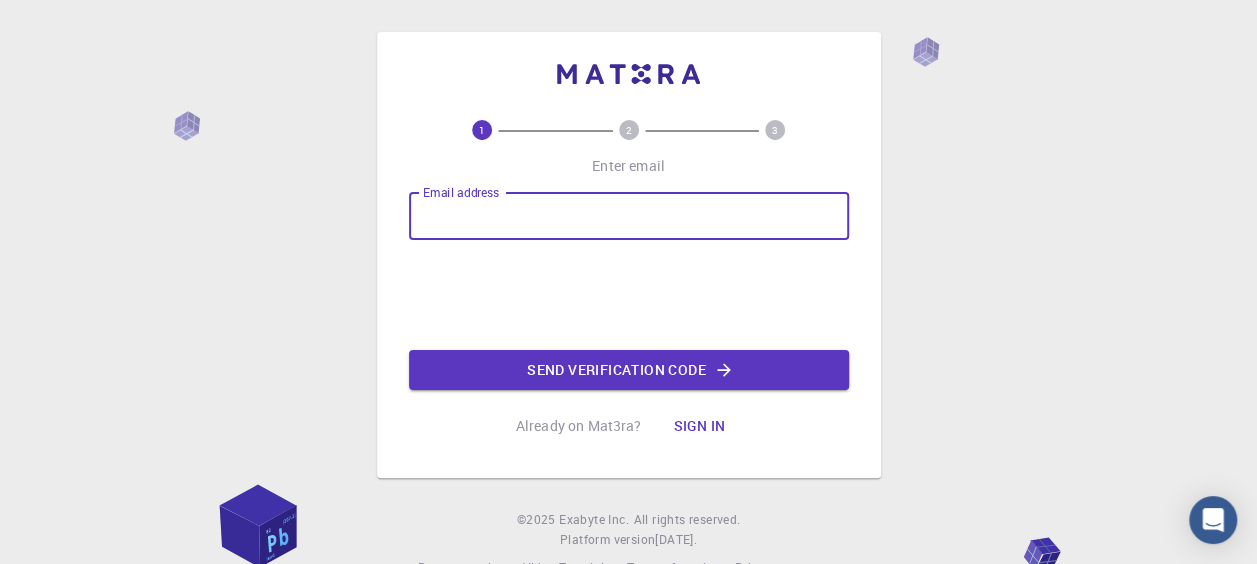 type on "[EMAIL_ADDRESS][DOMAIN_NAME]" 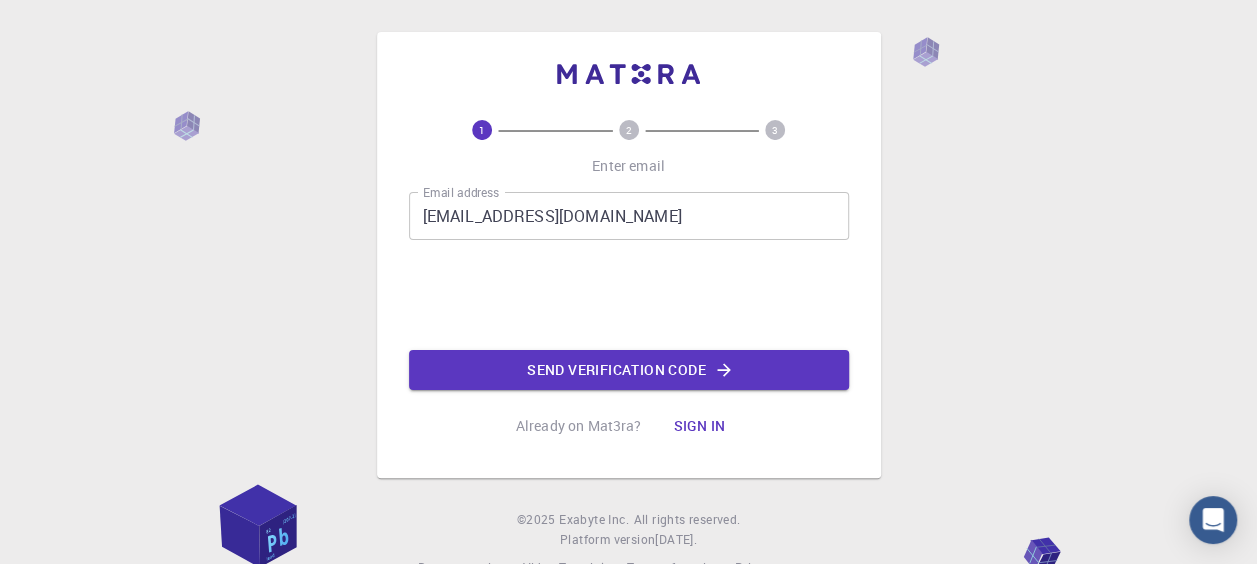 click 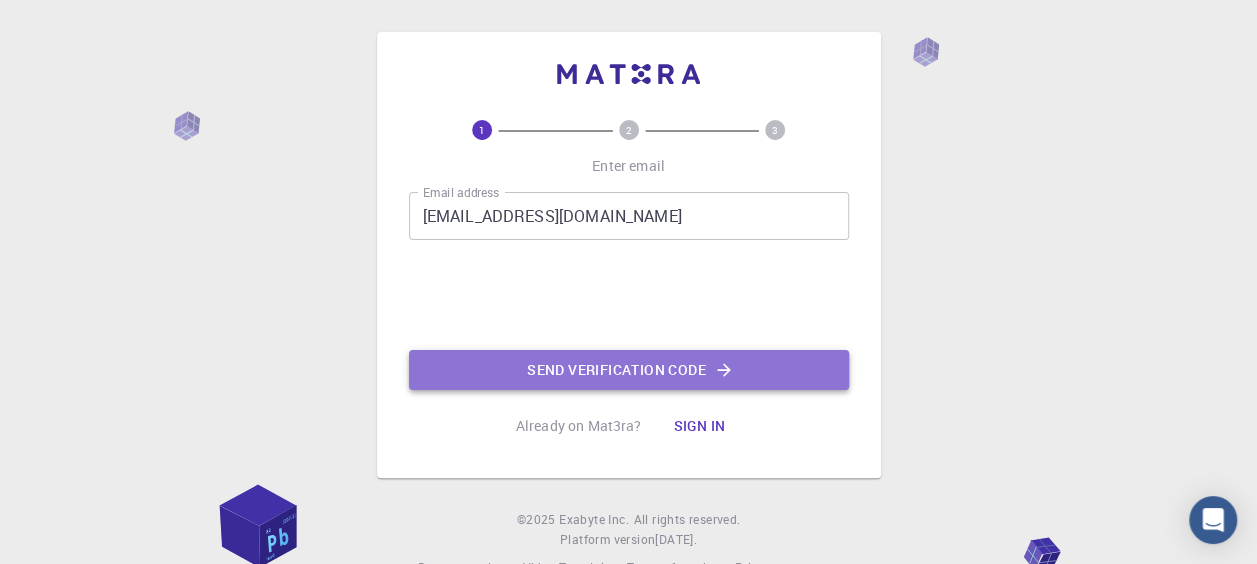 click on "Send verification code" 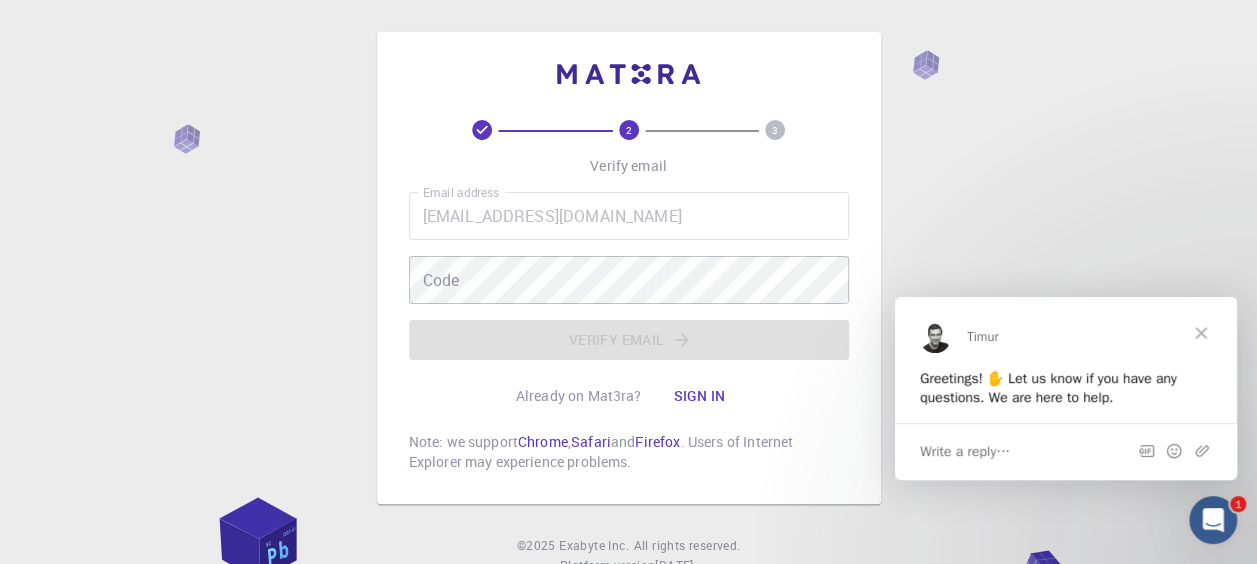 scroll, scrollTop: 0, scrollLeft: 0, axis: both 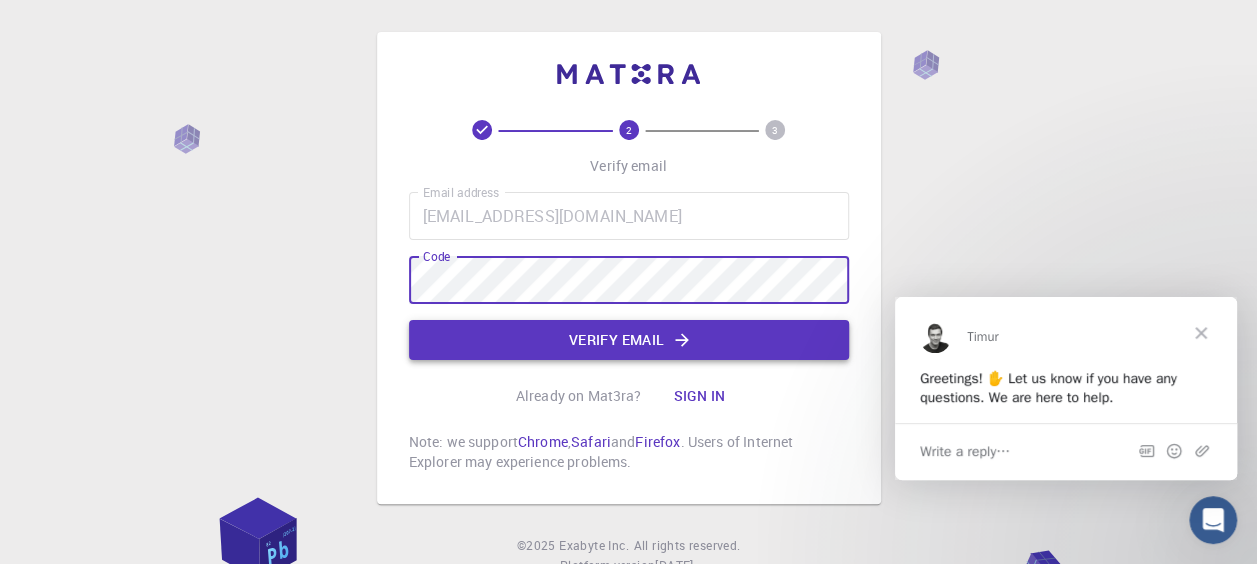 click on "Verify email" 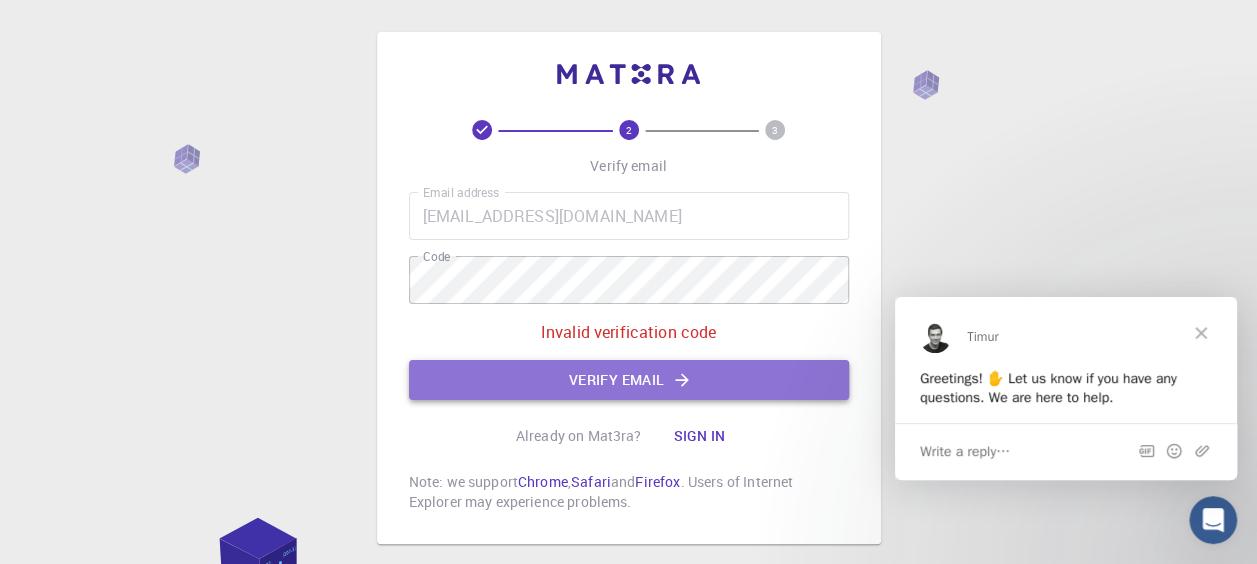 click on "Verify email" at bounding box center (629, 380) 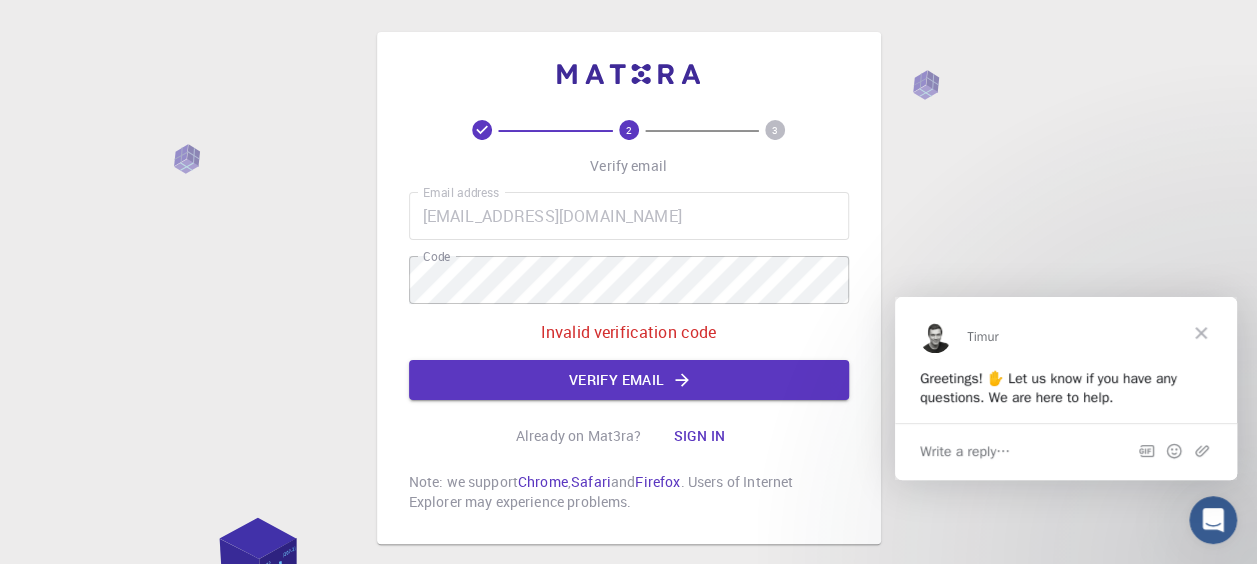 click on "2 3 Verify email Email address [EMAIL_ADDRESS][DOMAIN_NAME] Email address Code Code Invalid verification code Verify email Already on Mat3ra? Sign in Note: we support  Chrome ,  Safari  and  Firefox . Users of Internet Explorer may experience problems. ©  2025   Exabyte Inc.   All rights reserved. Platform version  [DATE] . Documentation Video Tutorials Terms of service Privacy statement" at bounding box center (628, 338) 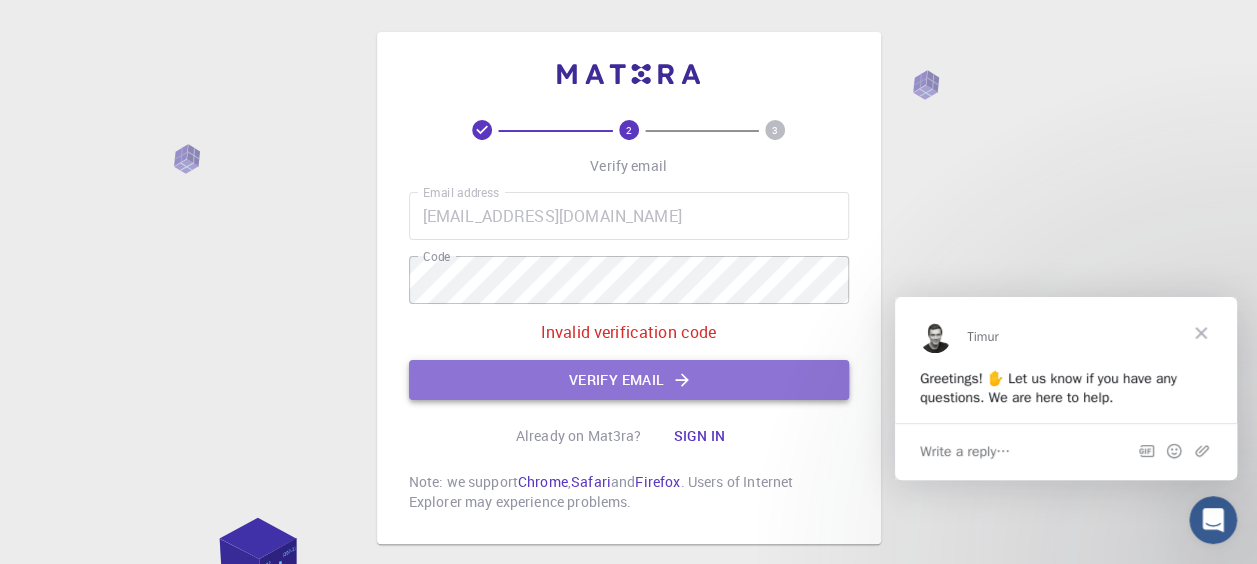 click 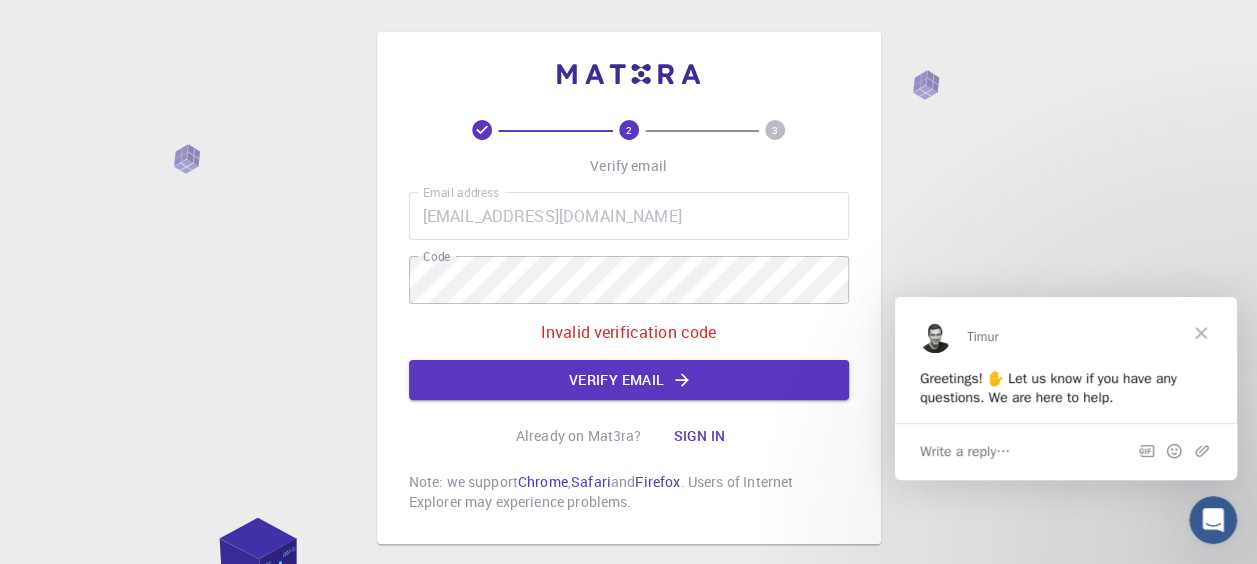 click at bounding box center (1201, 332) 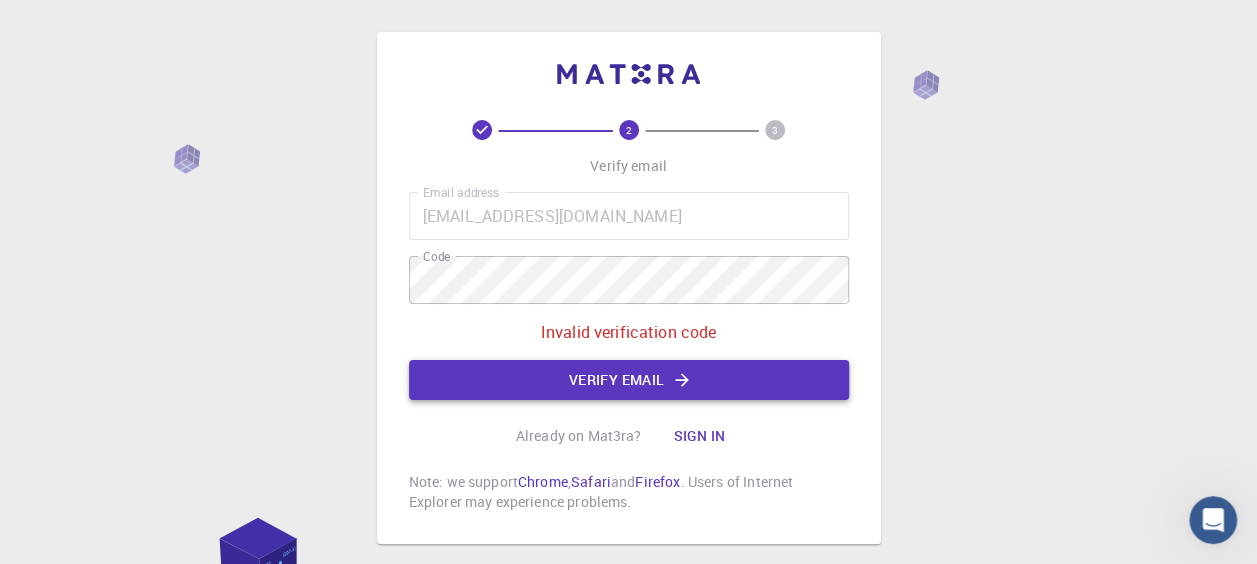 click on "Verify email" at bounding box center [629, 380] 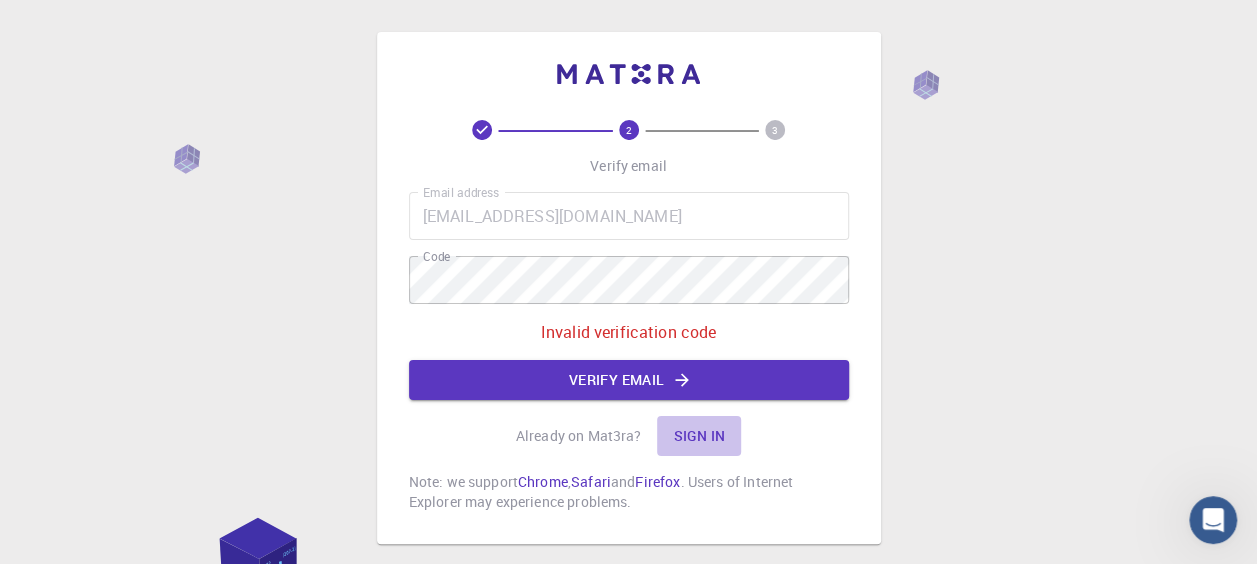click on "Sign in" at bounding box center (699, 436) 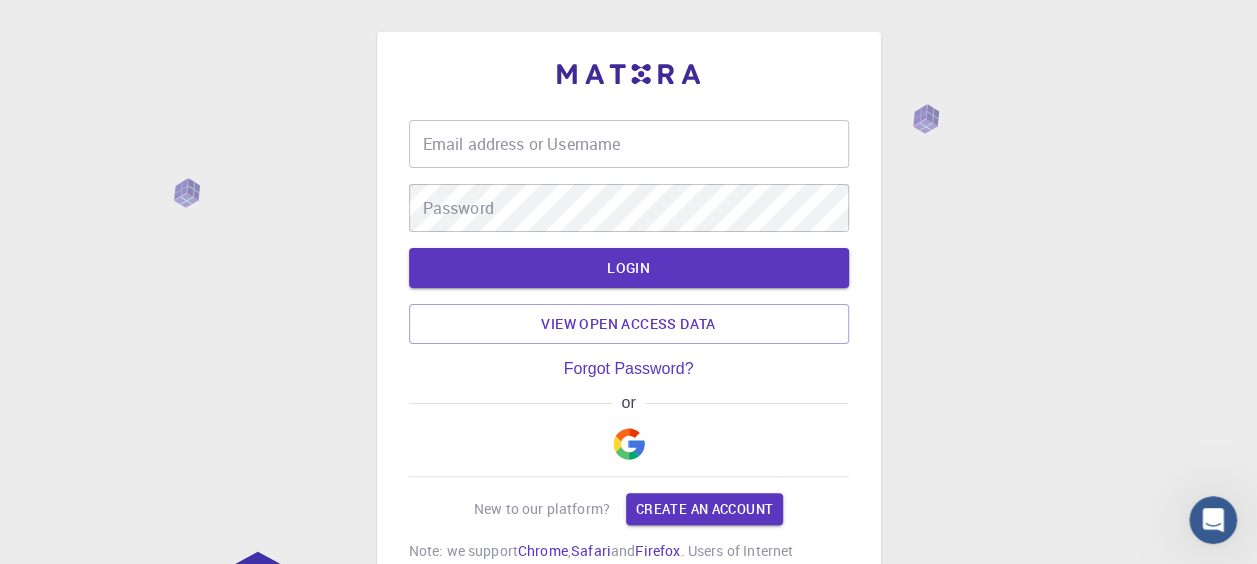click on "Email address or Username" at bounding box center (629, 144) 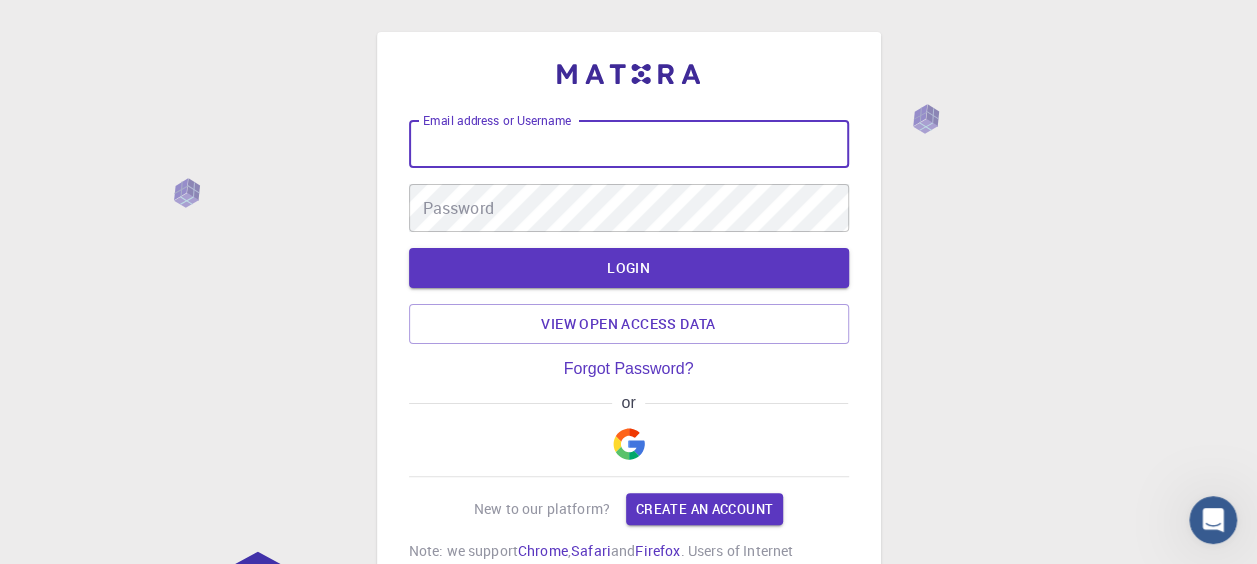 click at bounding box center (629, 444) 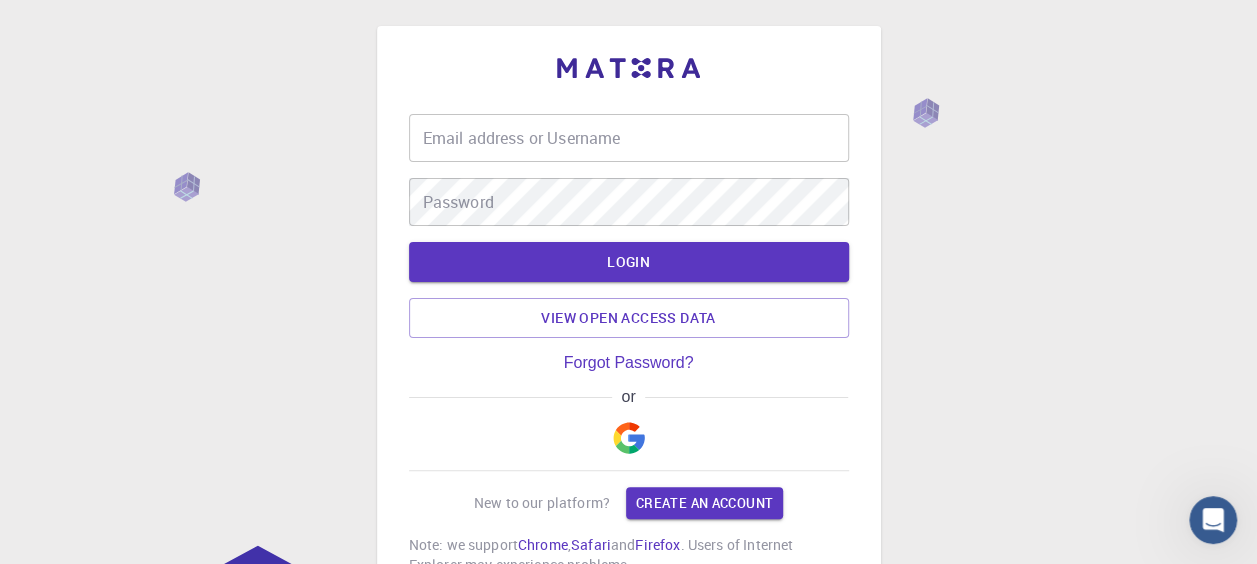 scroll, scrollTop: 184, scrollLeft: 0, axis: vertical 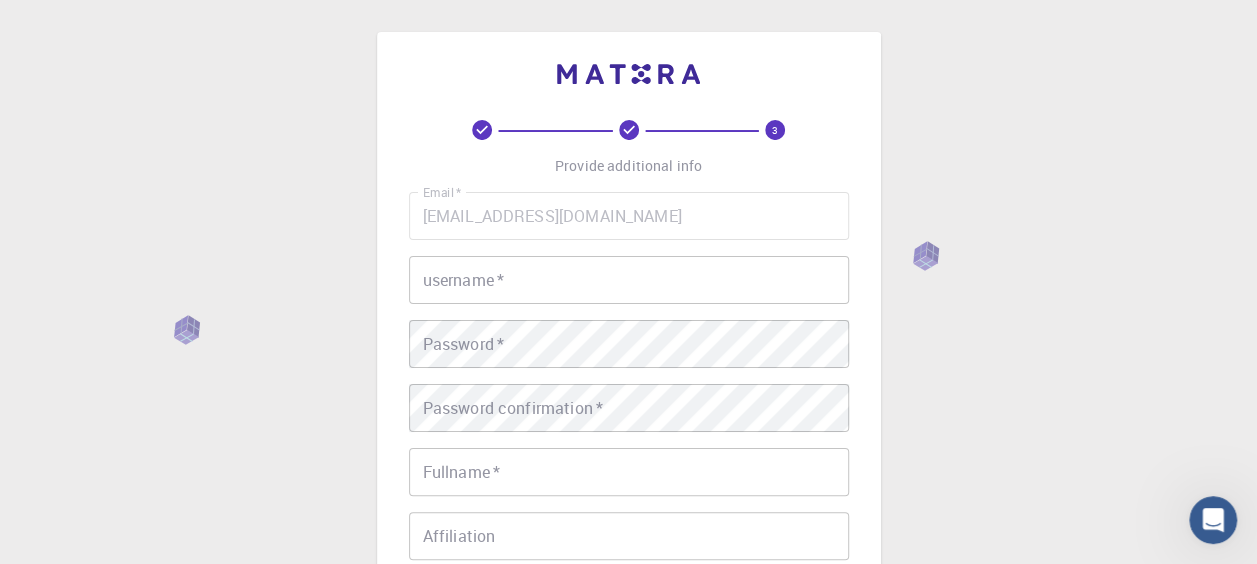 click on "username   *" at bounding box center (629, 280) 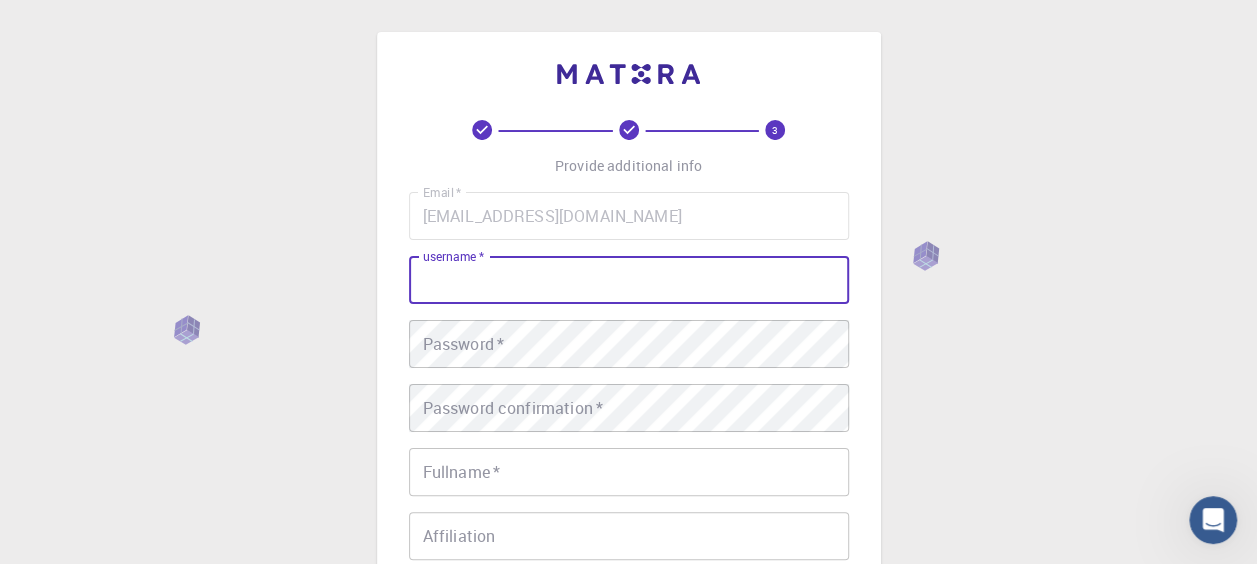 type on "elef" 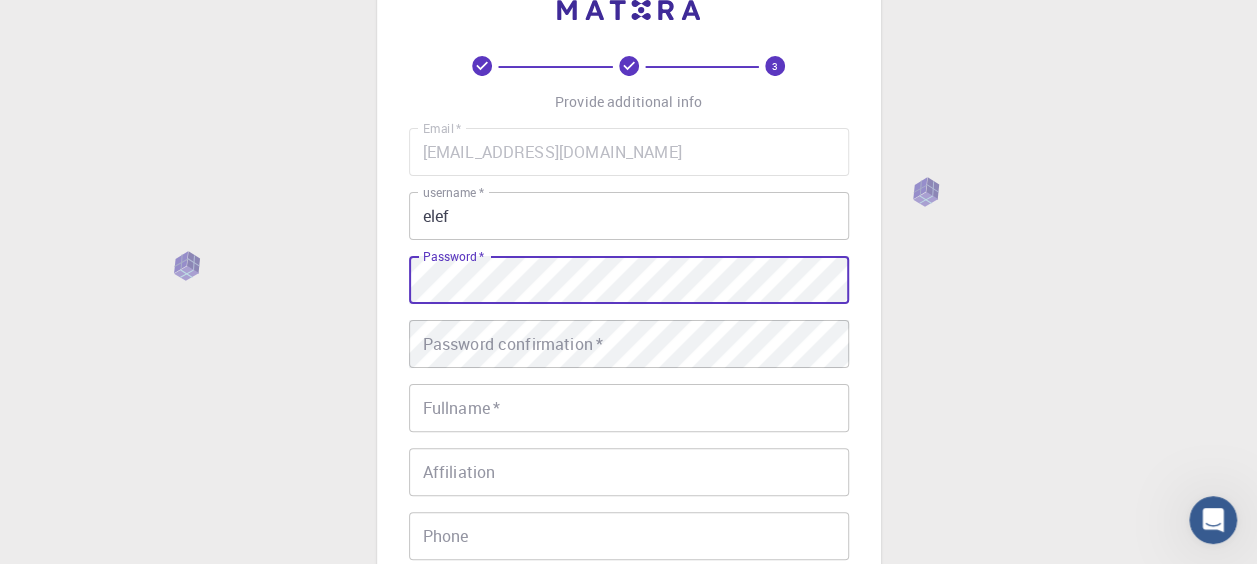 scroll, scrollTop: 100, scrollLeft: 0, axis: vertical 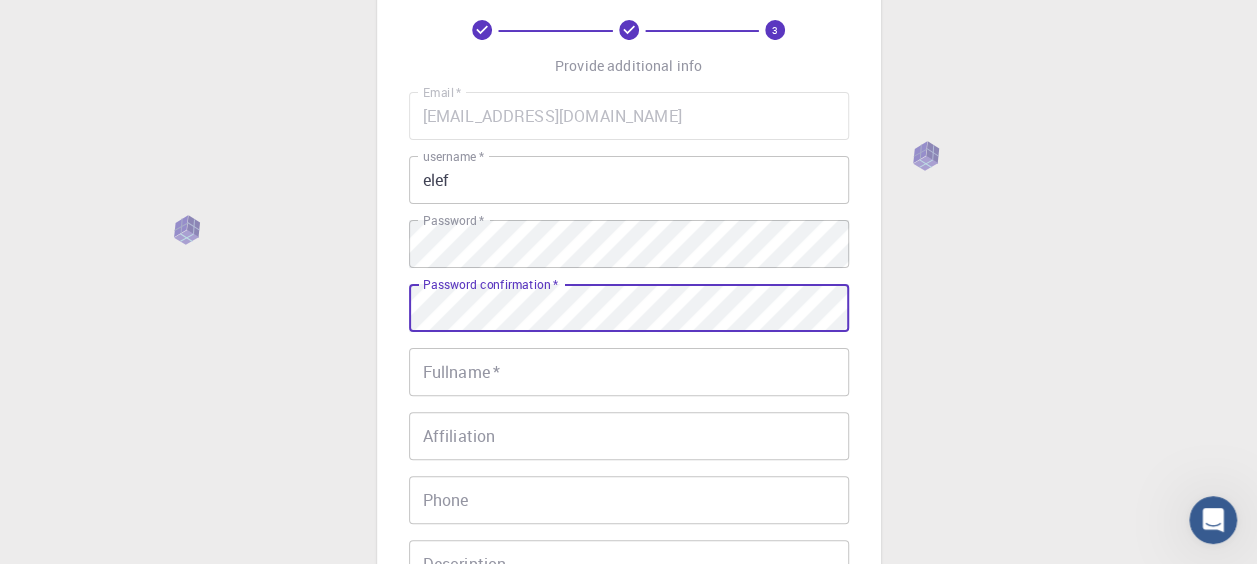 click on "Fullname   *" at bounding box center (629, 372) 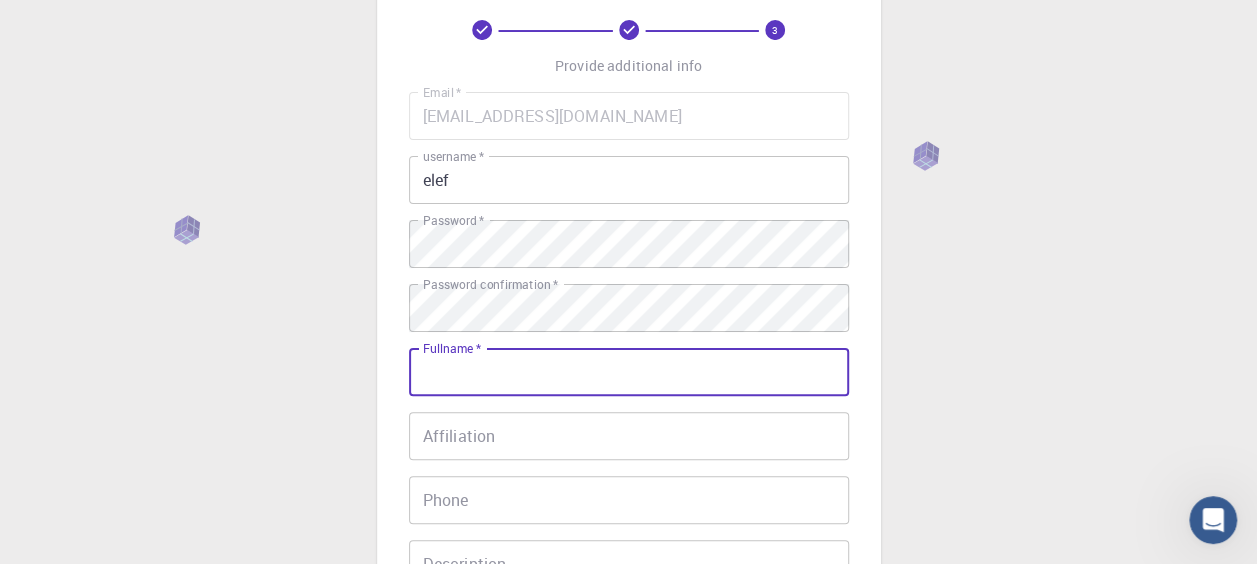 type on "ELEF" 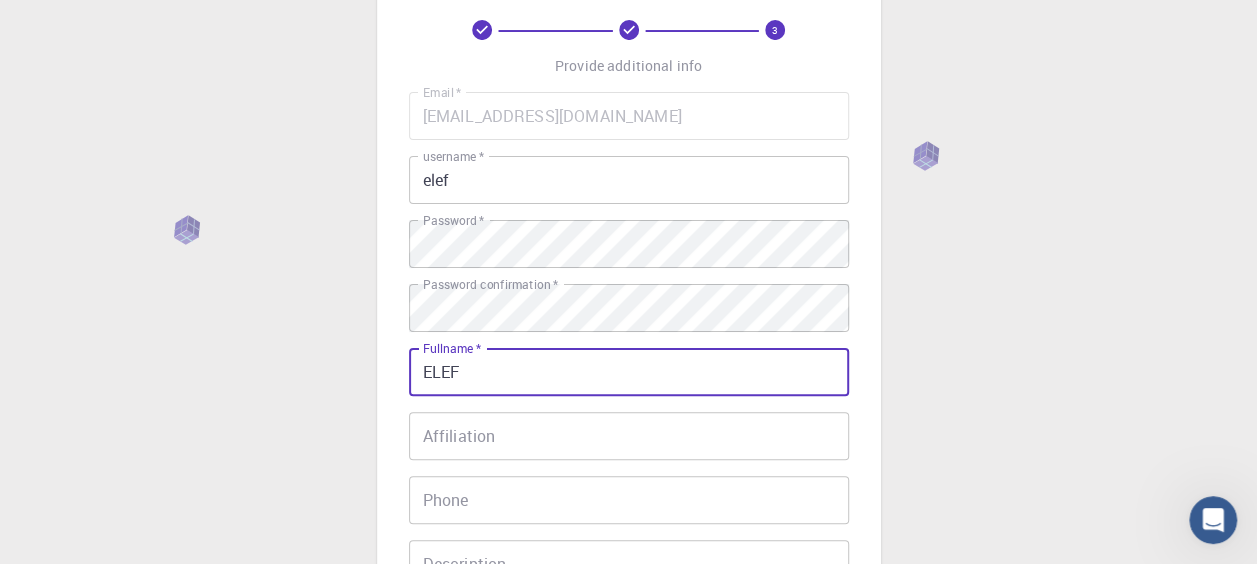 click on "Affiliation" at bounding box center [629, 436] 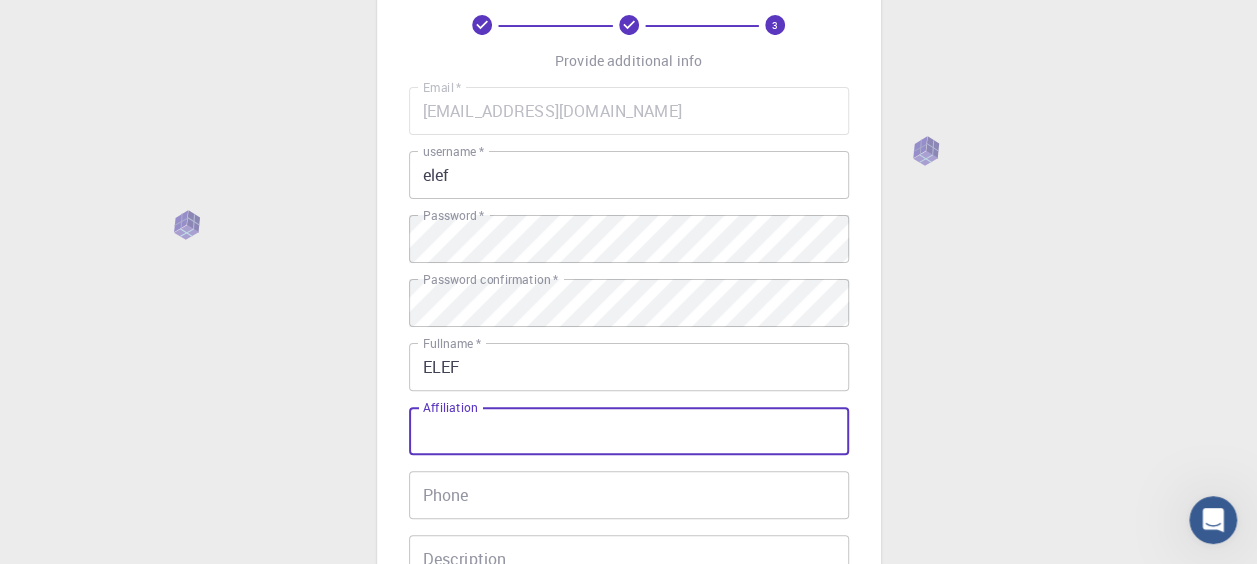 scroll, scrollTop: 200, scrollLeft: 0, axis: vertical 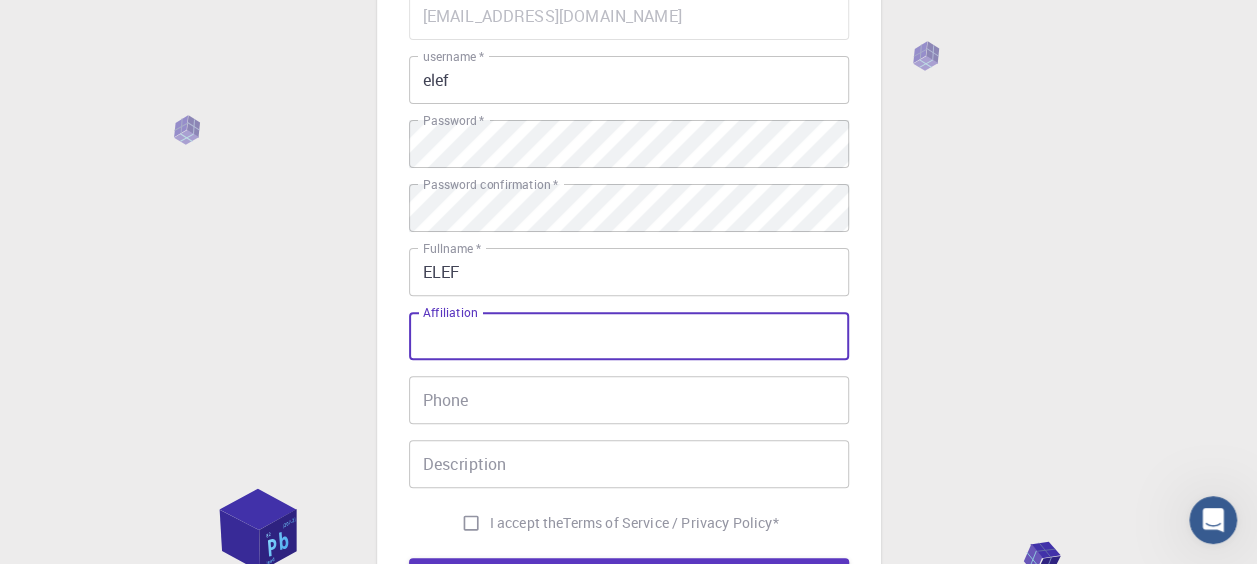 click on "Phone" at bounding box center [629, 400] 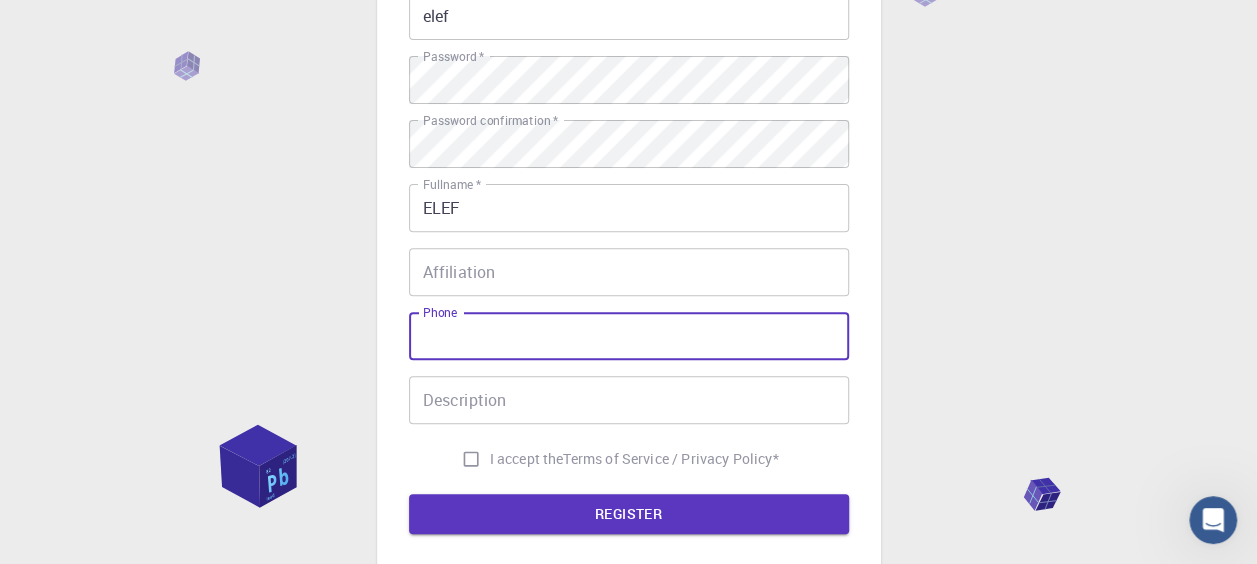scroll, scrollTop: 300, scrollLeft: 0, axis: vertical 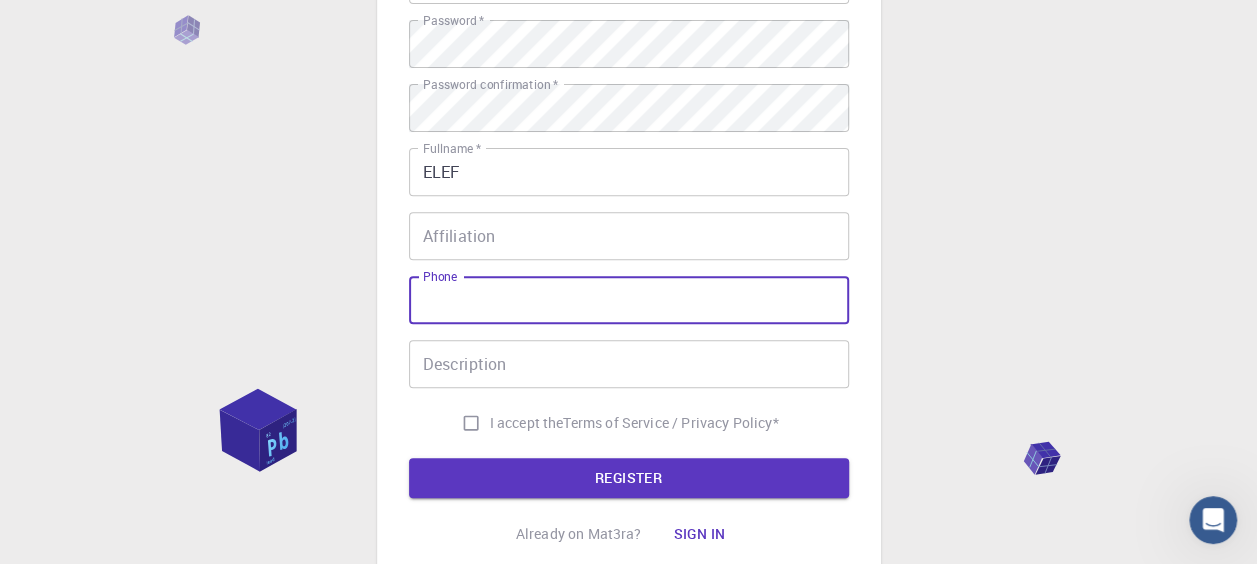 click on "Description" at bounding box center [629, 364] 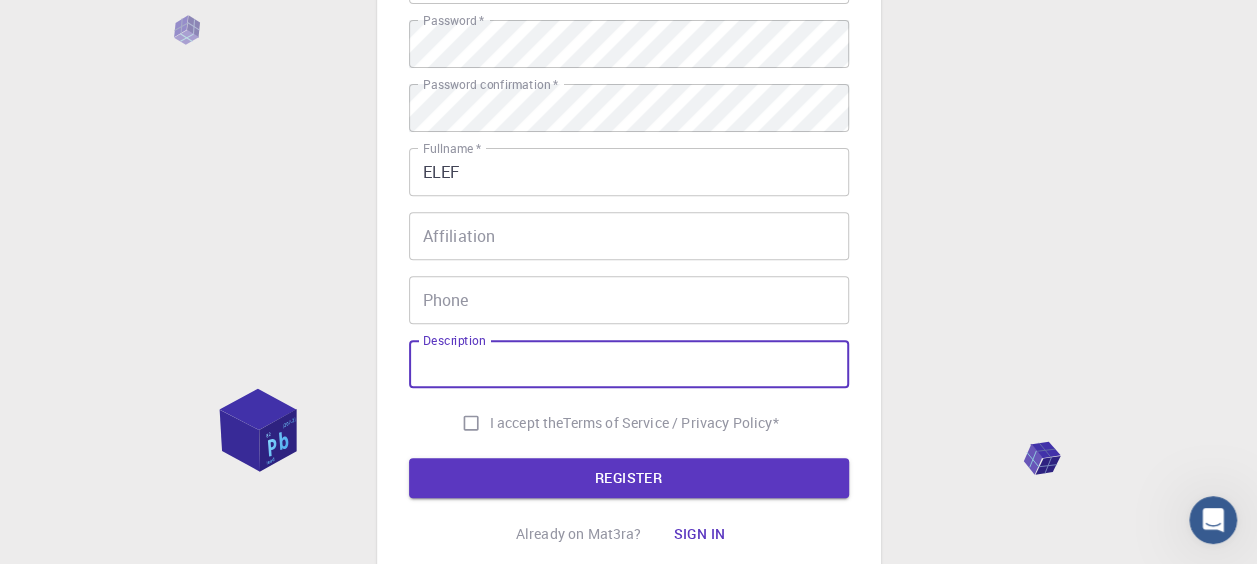 click on "Phone" at bounding box center [629, 300] 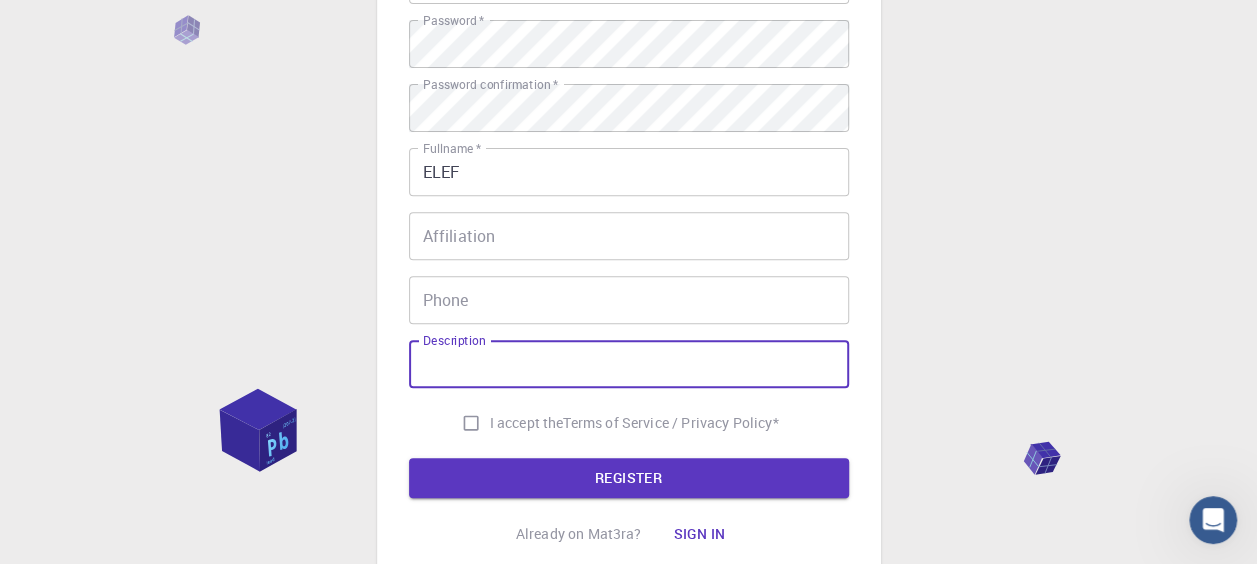 click on "Description" at bounding box center (629, 364) 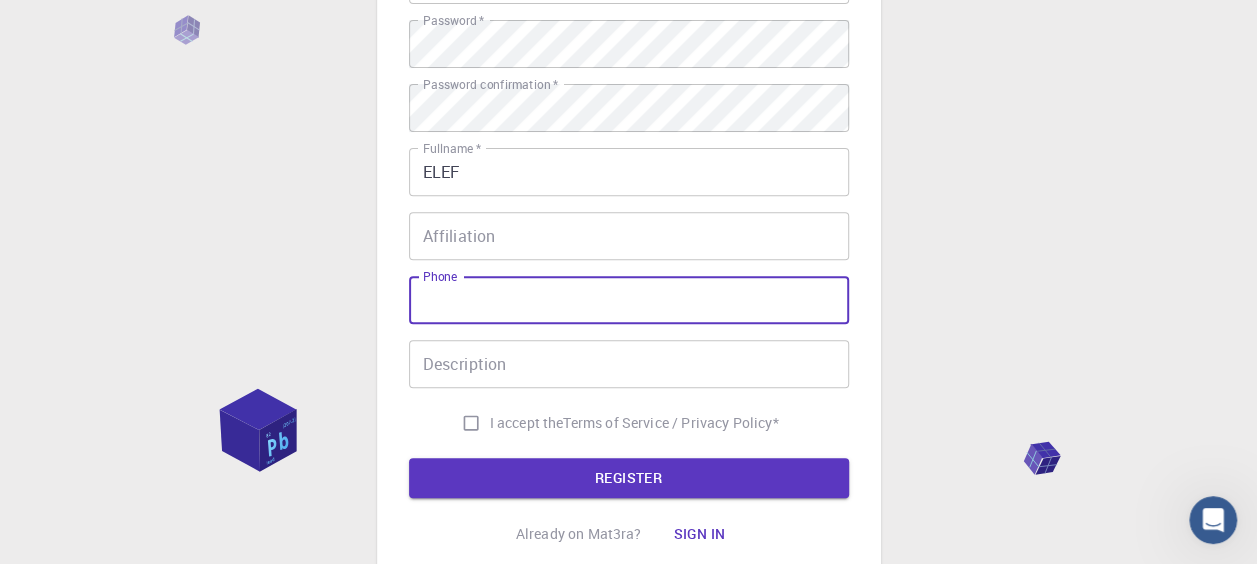 click on "Phone" at bounding box center [629, 300] 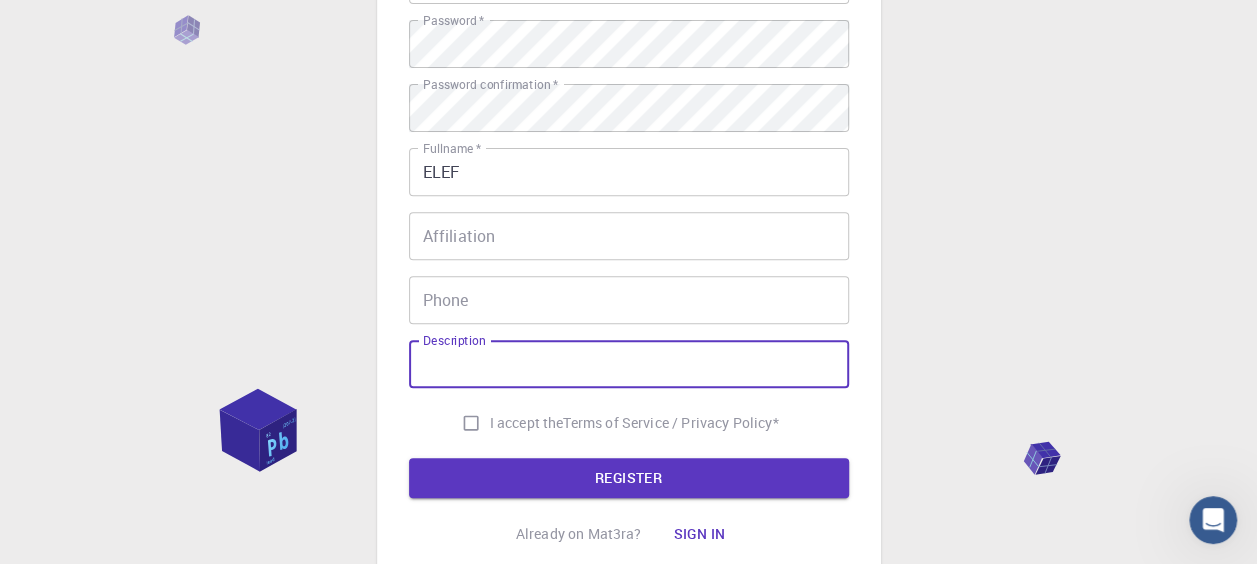 click on "Description" at bounding box center [629, 364] 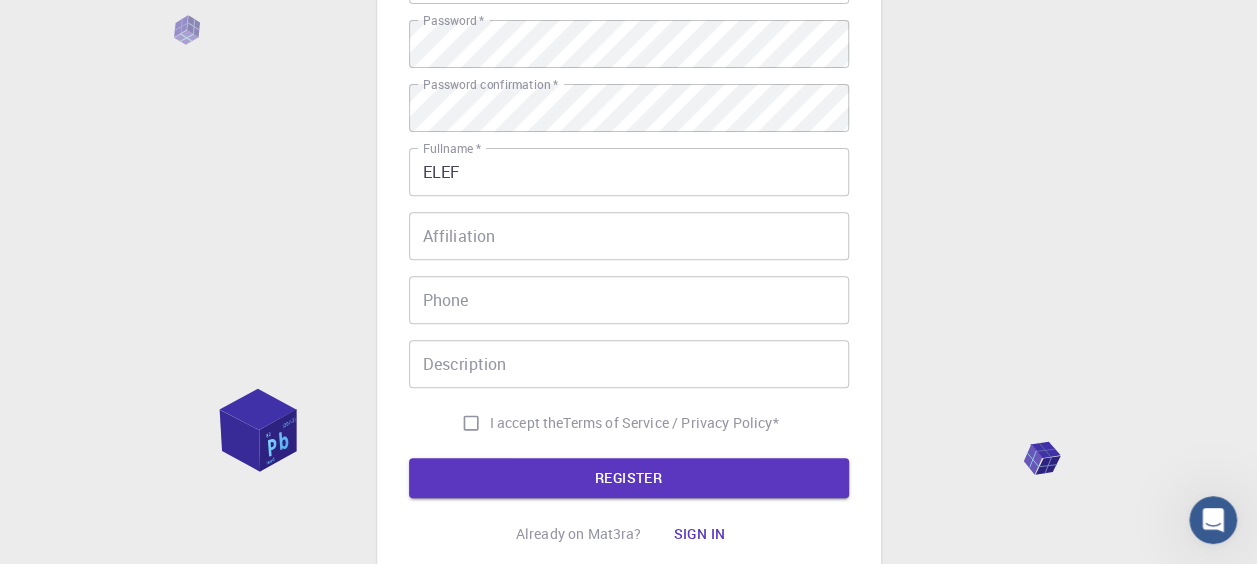 click on "Email   * [EMAIL_ADDRESS][DOMAIN_NAME] Email   * username   * elef username   * Password   * Password   * Password confirmation   * Password confirmation   * Fullname   * ELEF Fullname   * Affiliation Affiliation Phone Phone Description Description I accept the  Terms of Service / Privacy Policy  *" at bounding box center (629, 167) 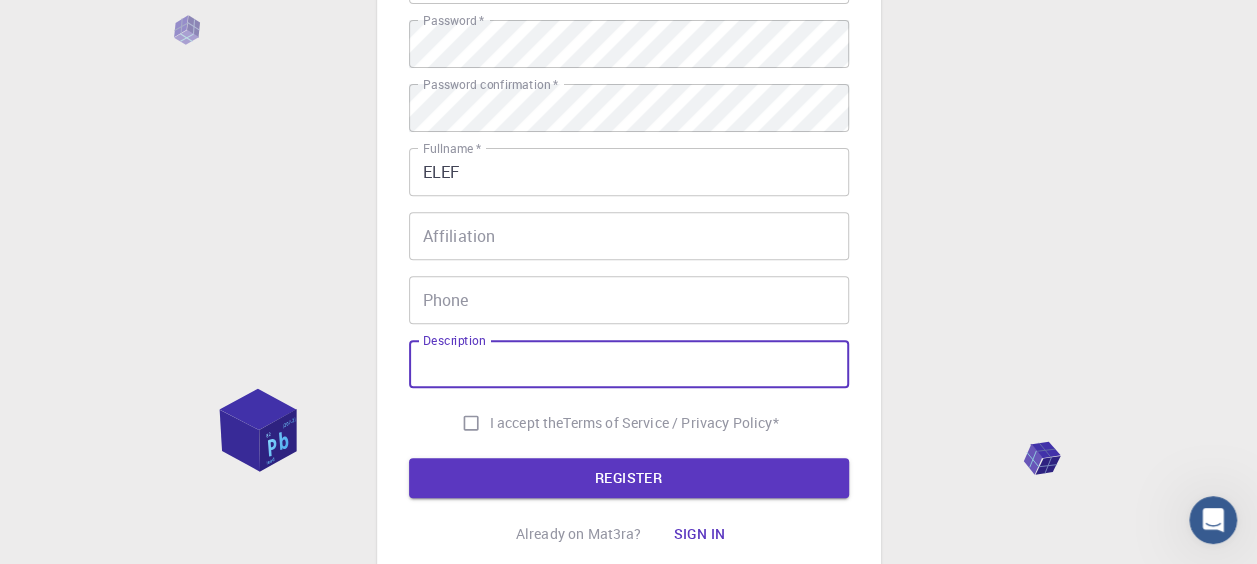click on "Description" at bounding box center (629, 364) 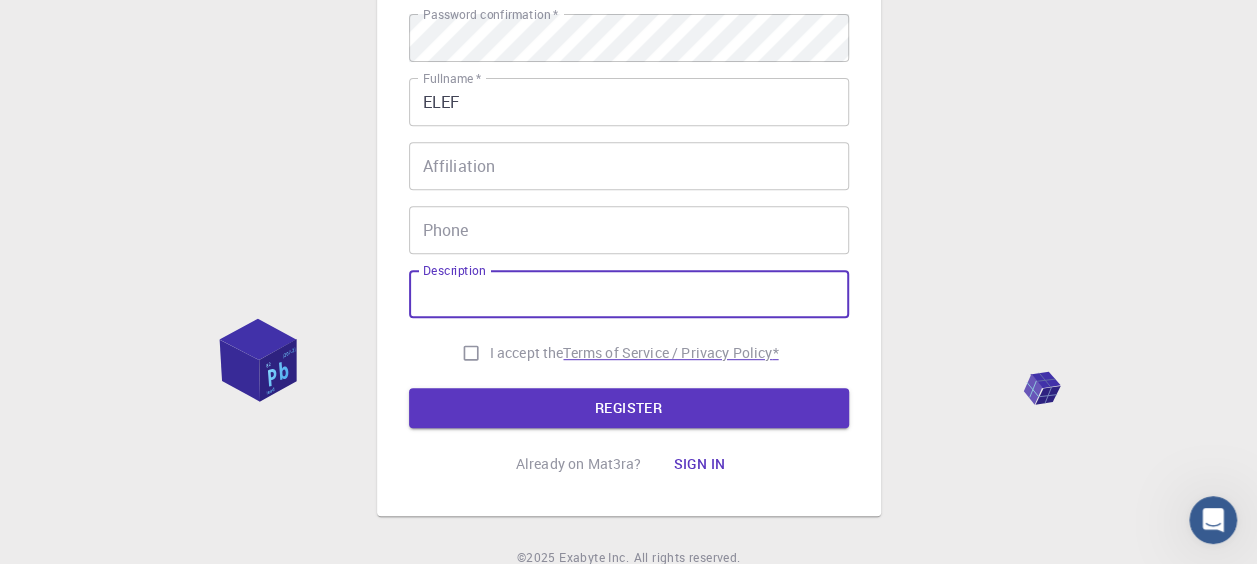 scroll, scrollTop: 356, scrollLeft: 0, axis: vertical 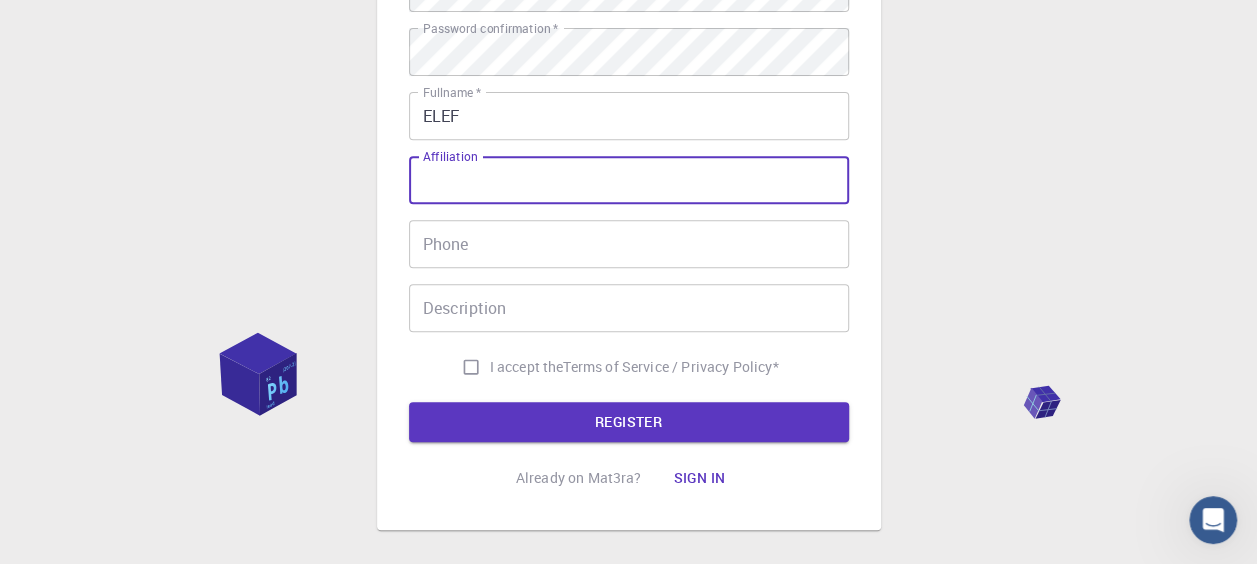 click on "Affiliation" at bounding box center (629, 180) 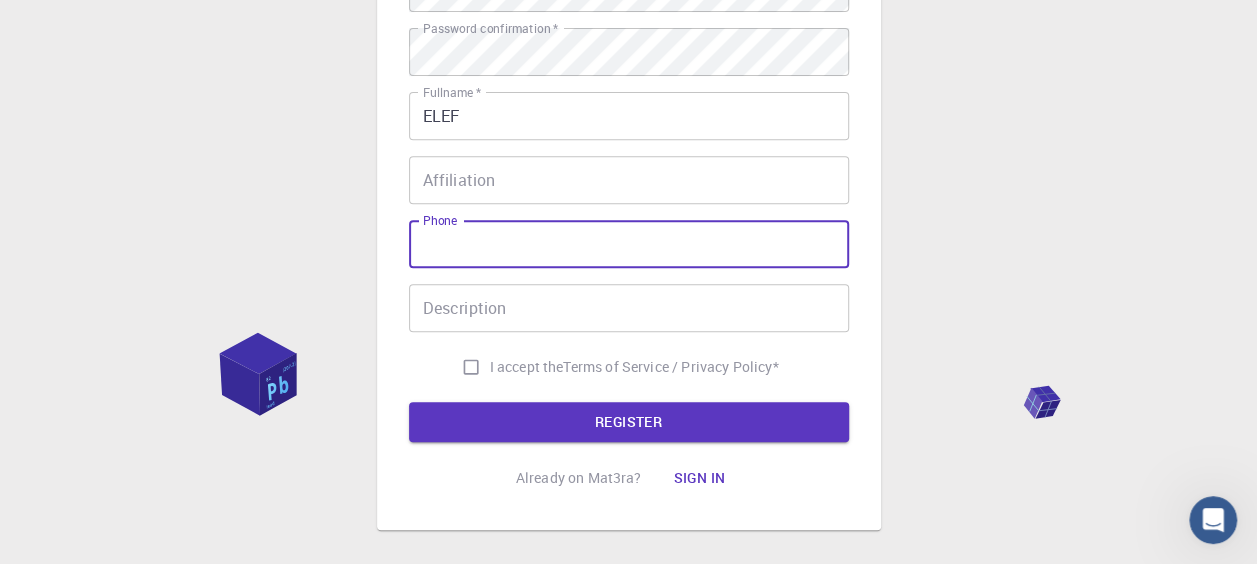 click on "Phone" at bounding box center [629, 244] 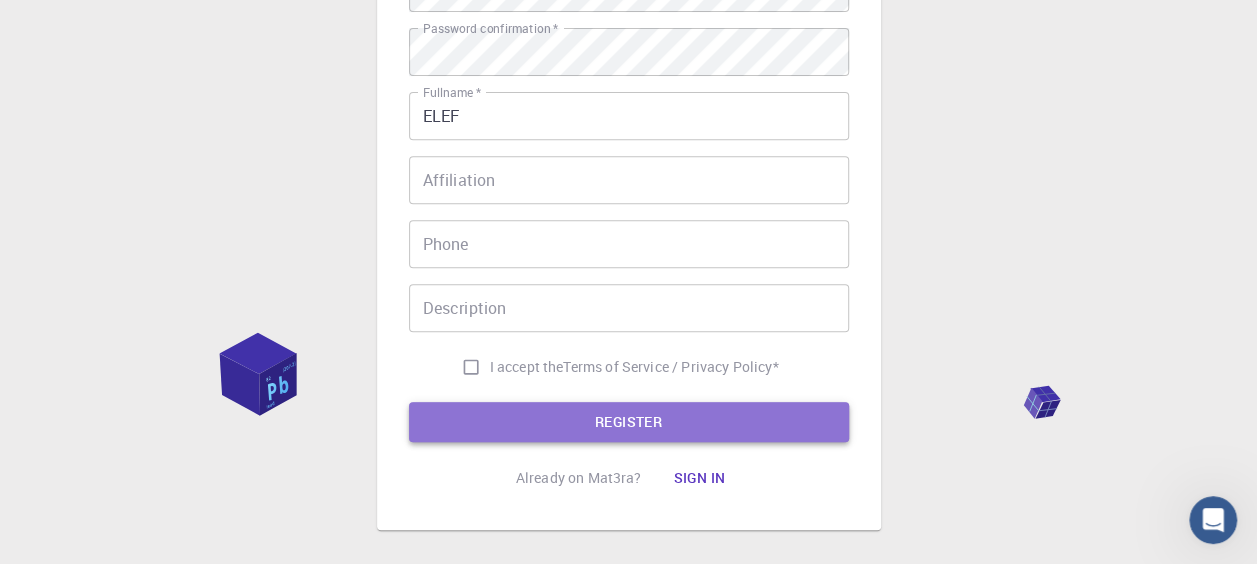 click on "REGISTER" at bounding box center (629, 422) 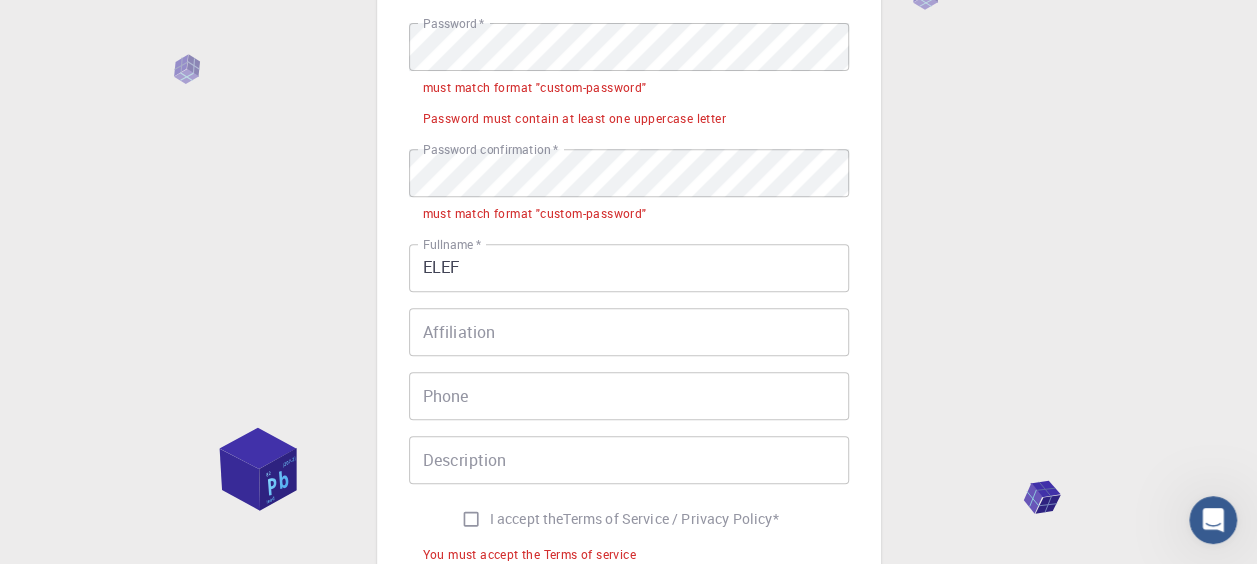 scroll, scrollTop: 400, scrollLeft: 0, axis: vertical 